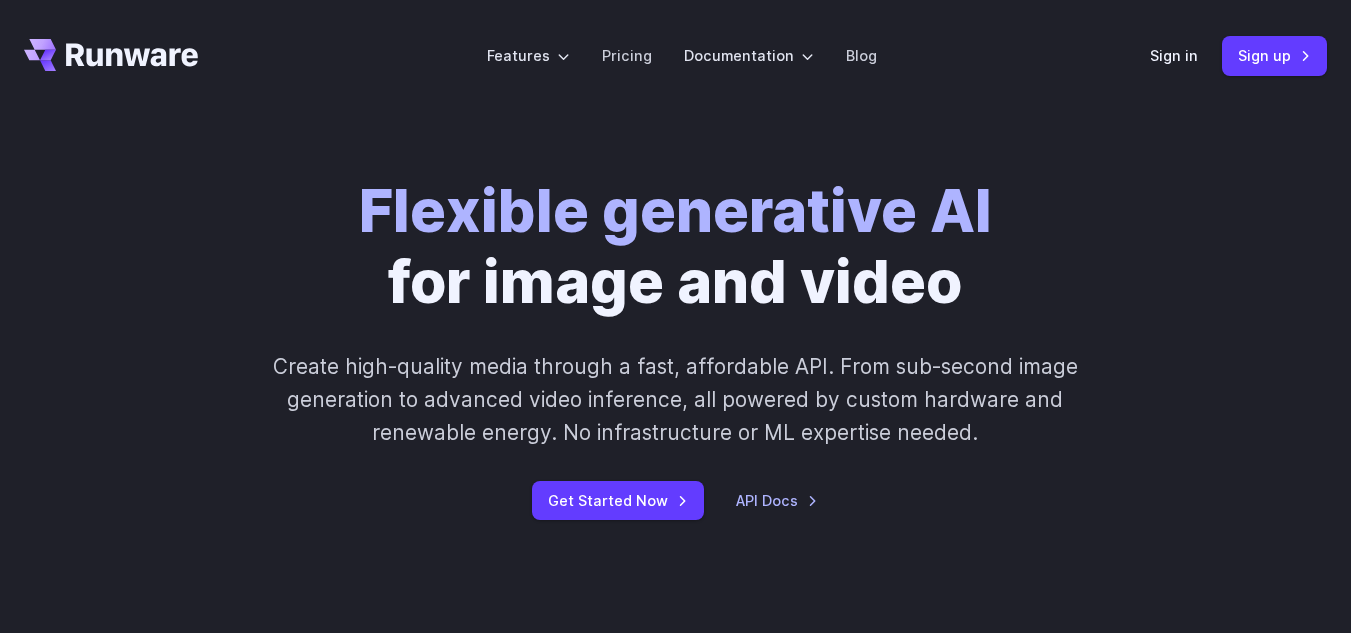 scroll, scrollTop: 0, scrollLeft: 0, axis: both 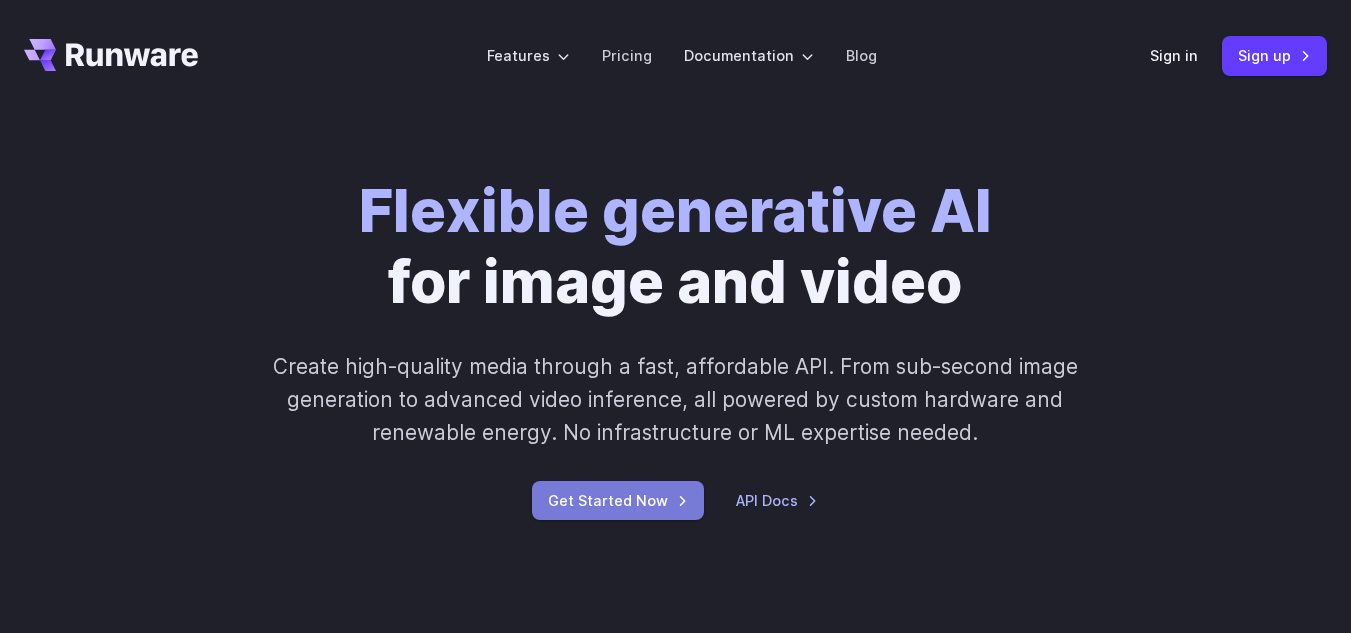 click on "Get Started Now" at bounding box center (618, 500) 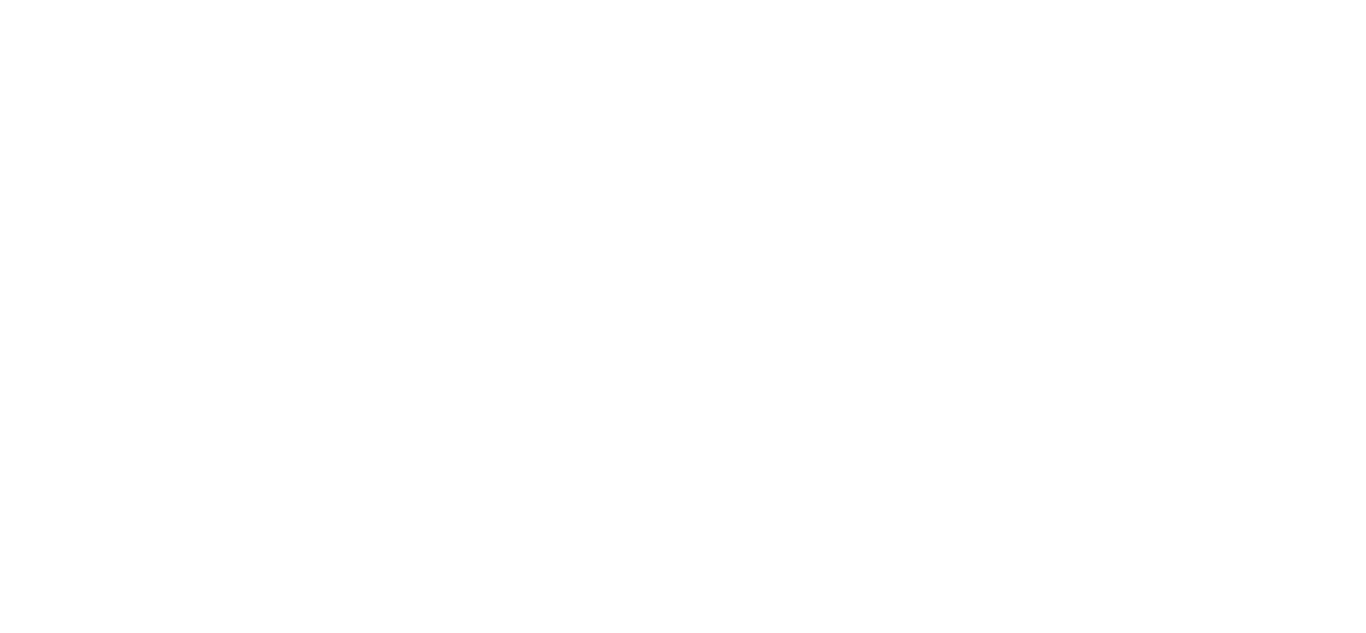 scroll, scrollTop: 0, scrollLeft: 0, axis: both 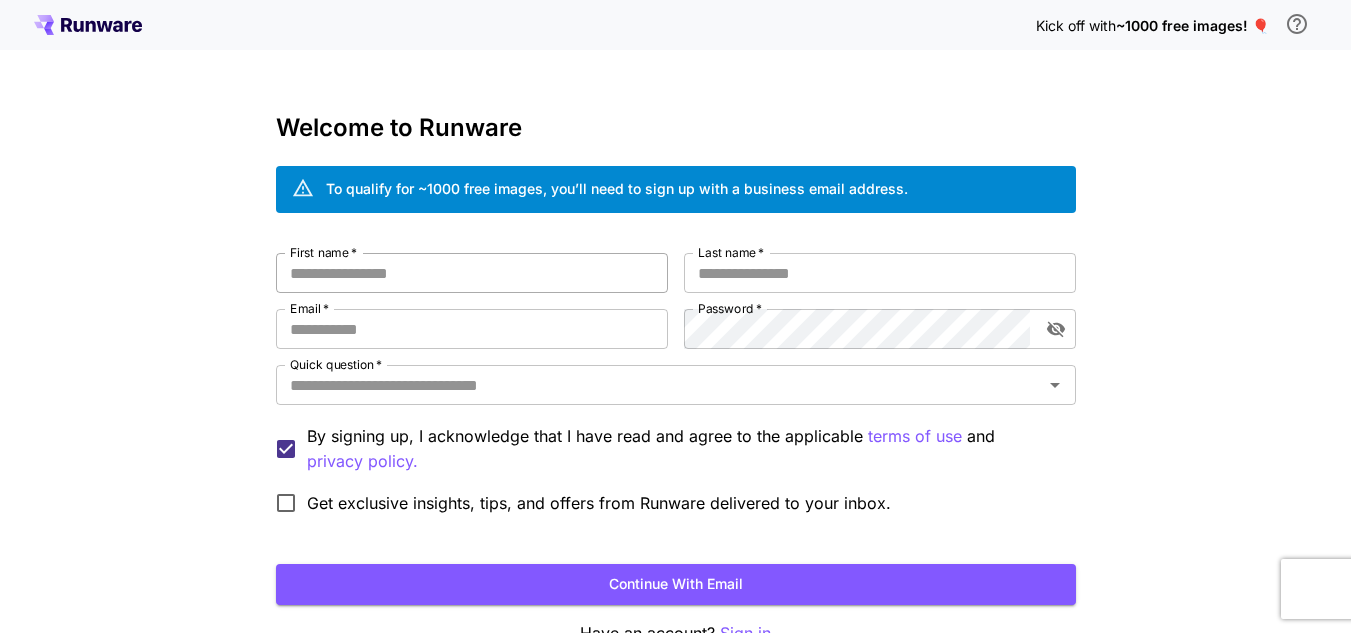 click on "First name   *" at bounding box center (472, 273) 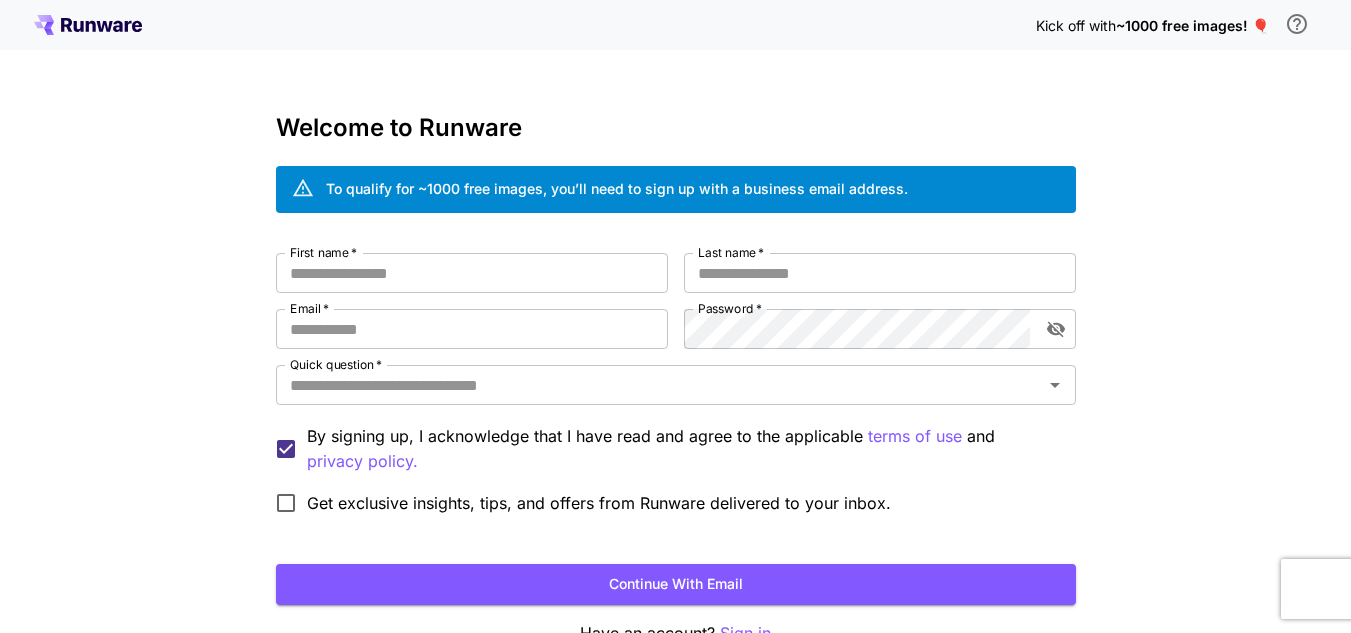 scroll, scrollTop: 0, scrollLeft: 0, axis: both 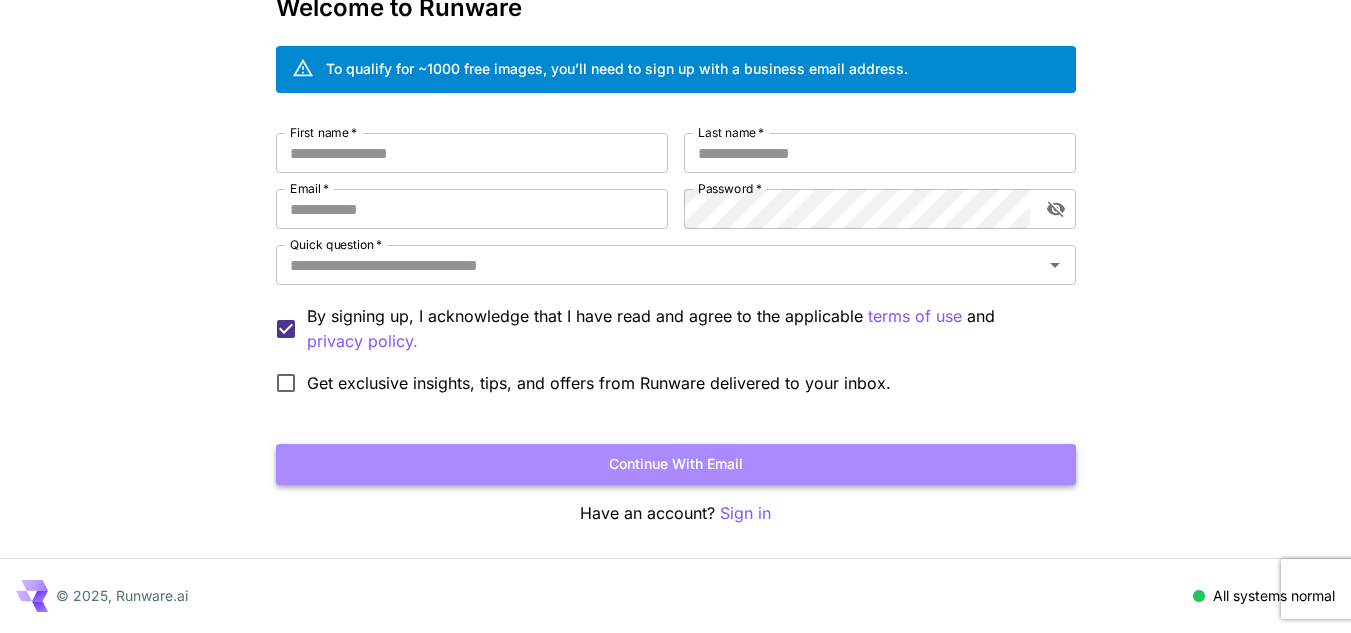 click on "Continue with email" at bounding box center (676, 464) 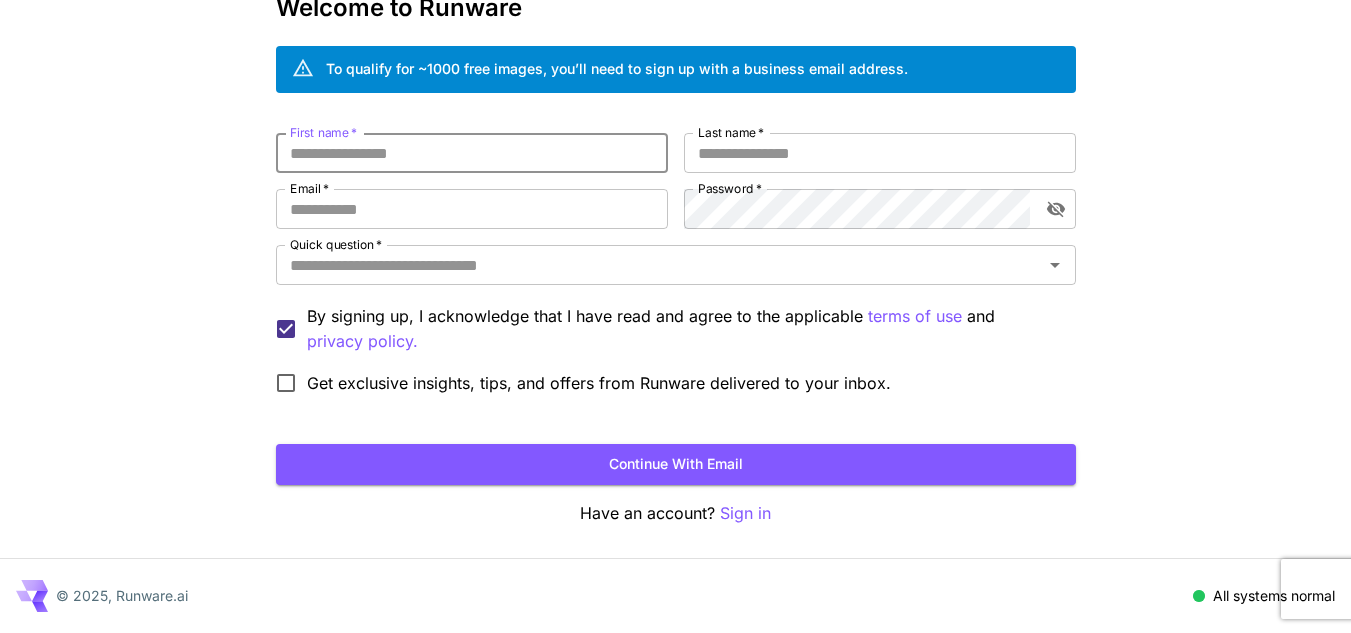 click on "First name   *" at bounding box center (472, 153) 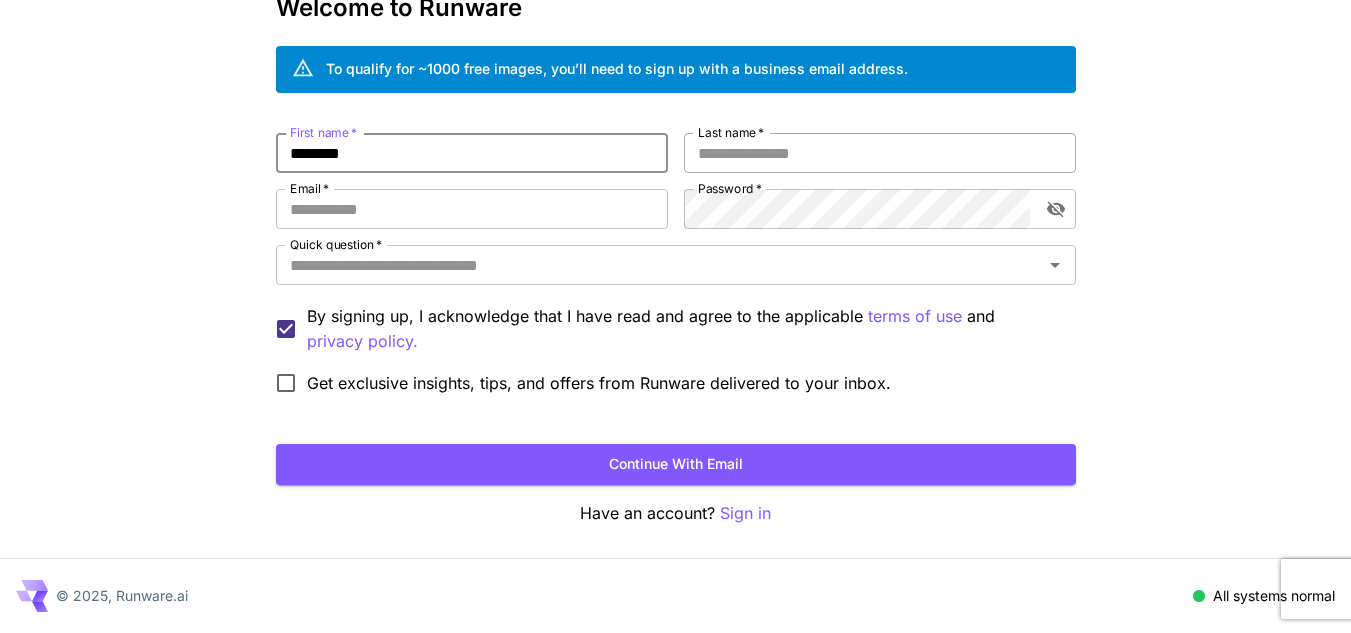 type on "*******" 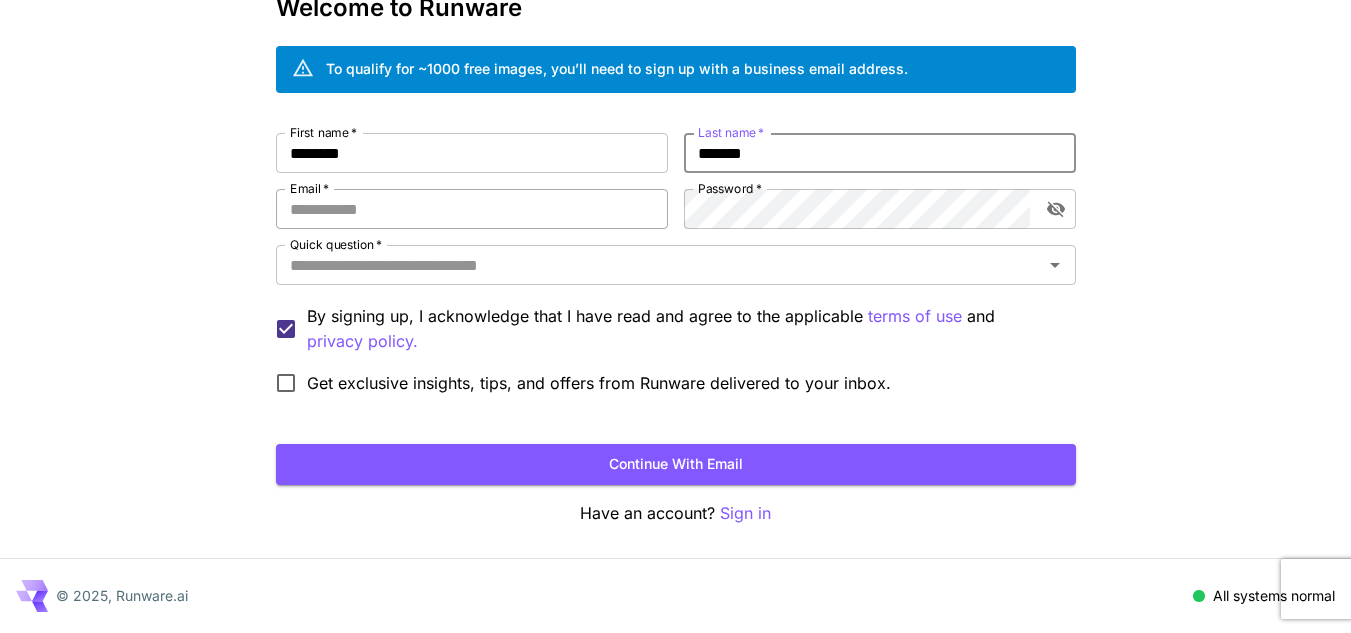 type on "*******" 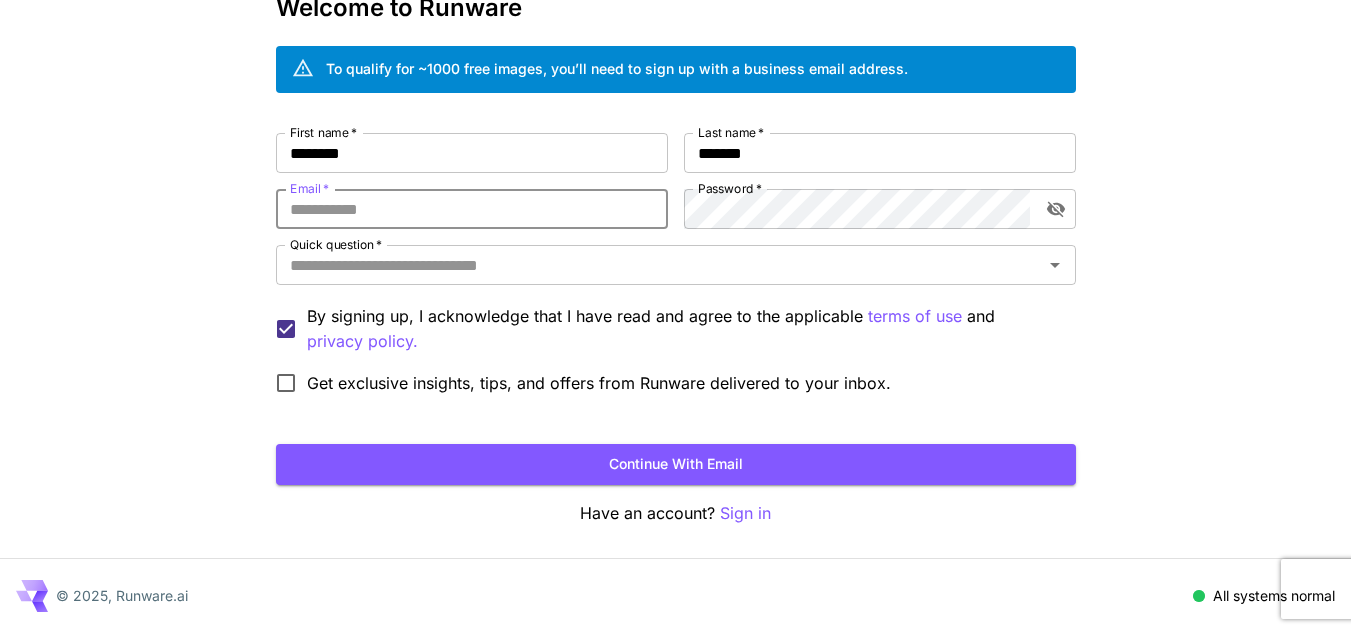 type on "**********" 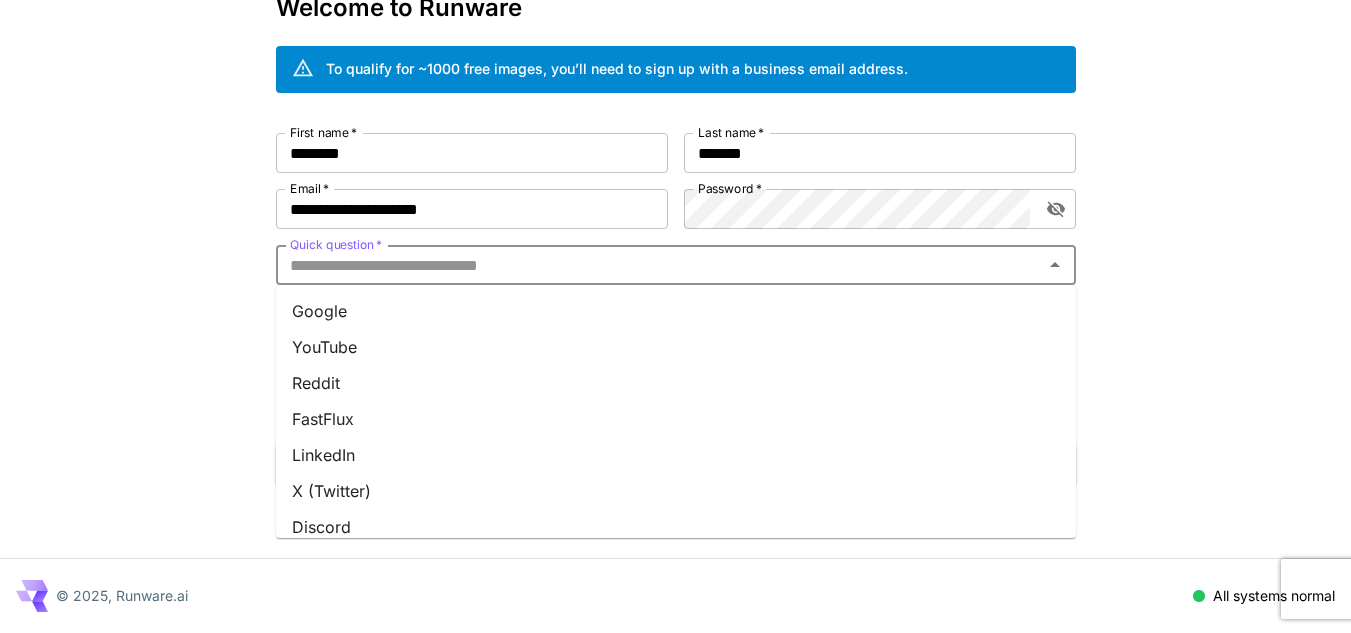 click on "Quick question   *" at bounding box center [659, 265] 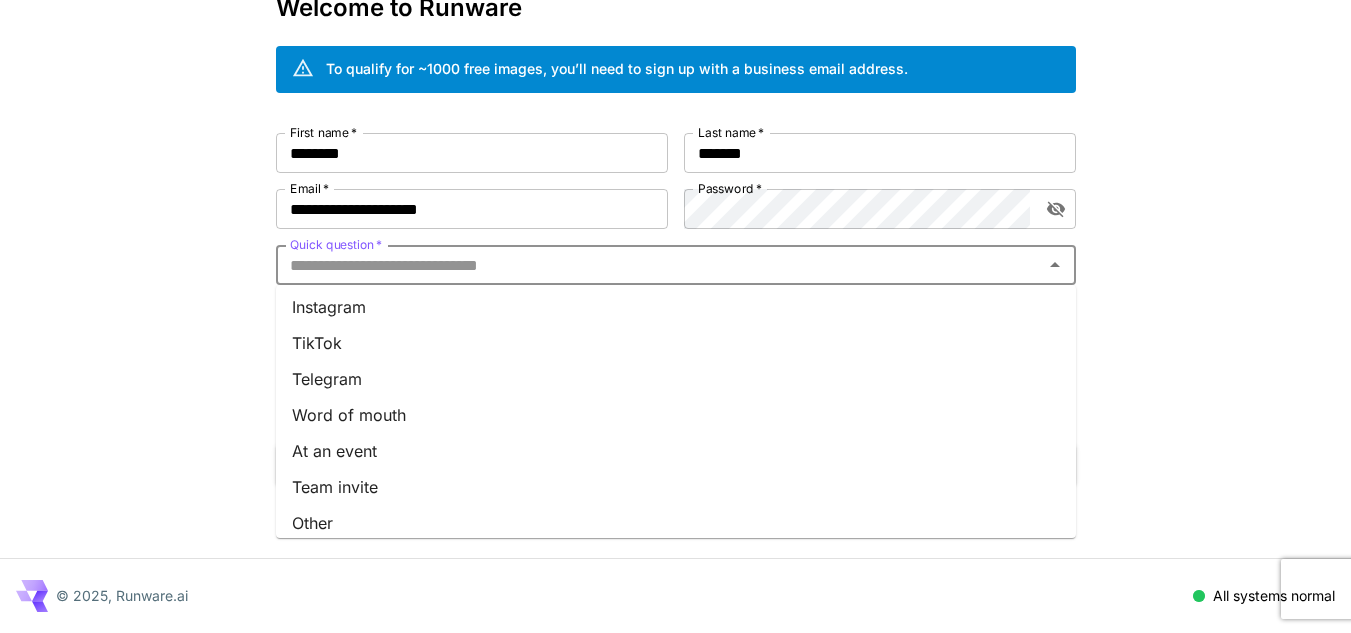 scroll, scrollTop: 303, scrollLeft: 0, axis: vertical 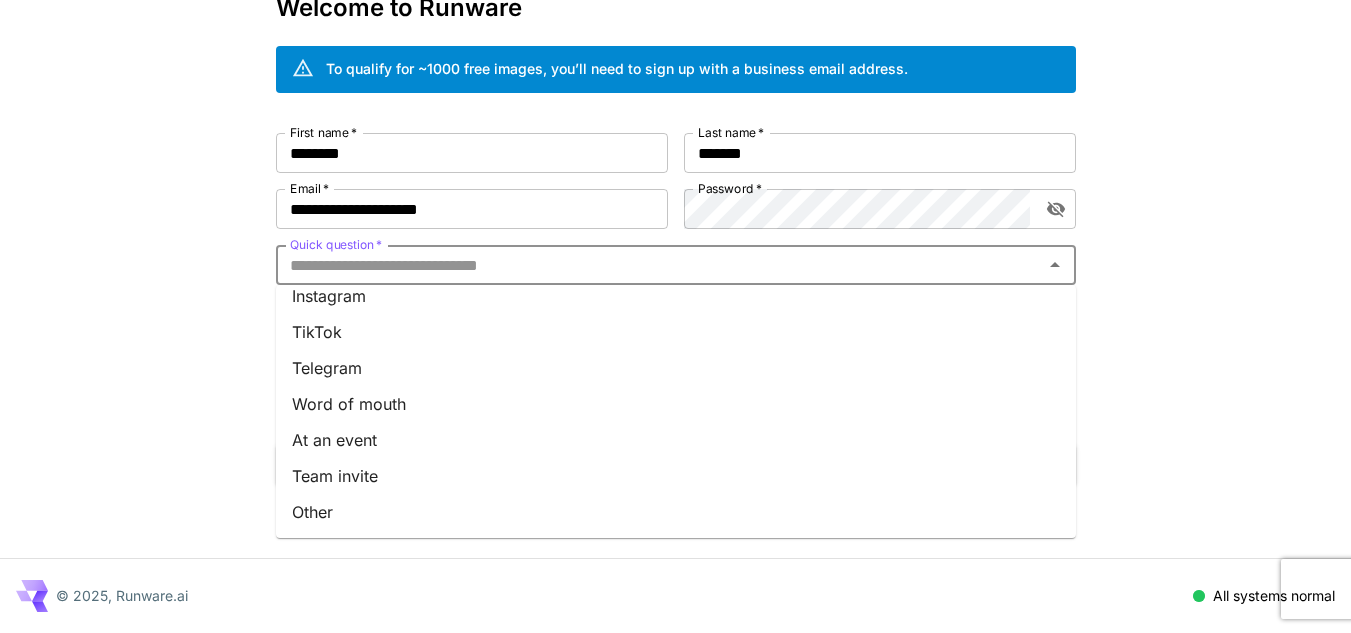 click on "Other" at bounding box center [676, 512] 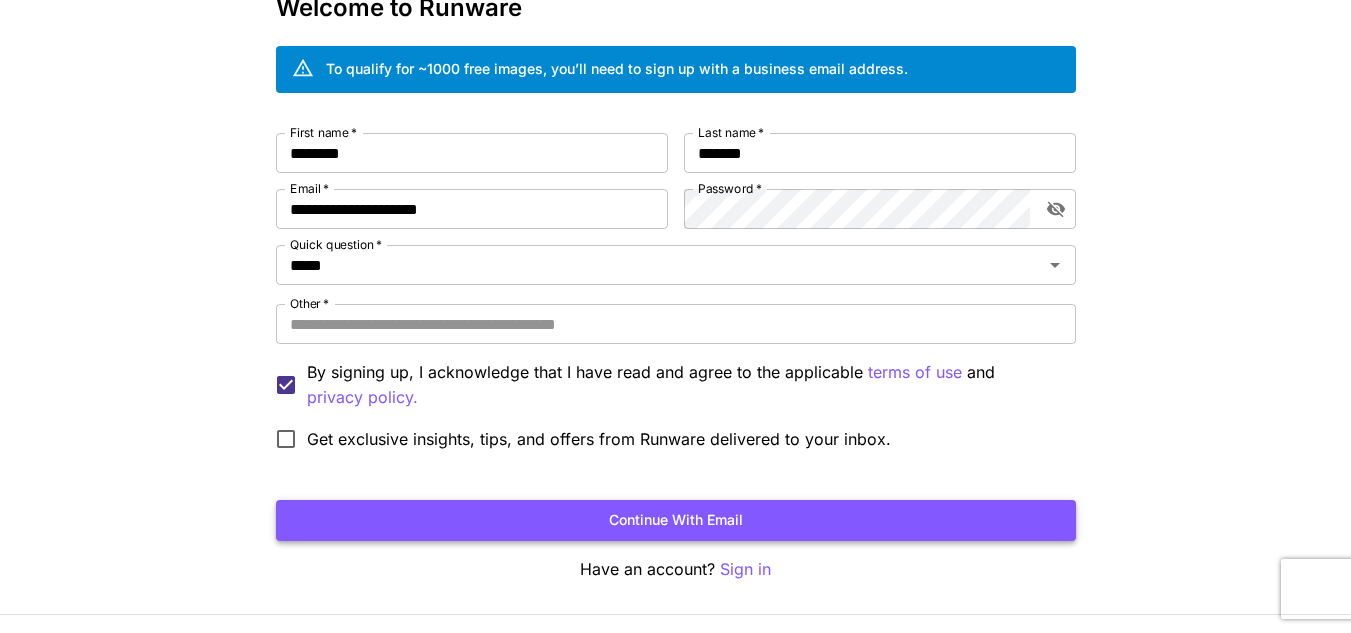 click on "Continue with email" at bounding box center (676, 520) 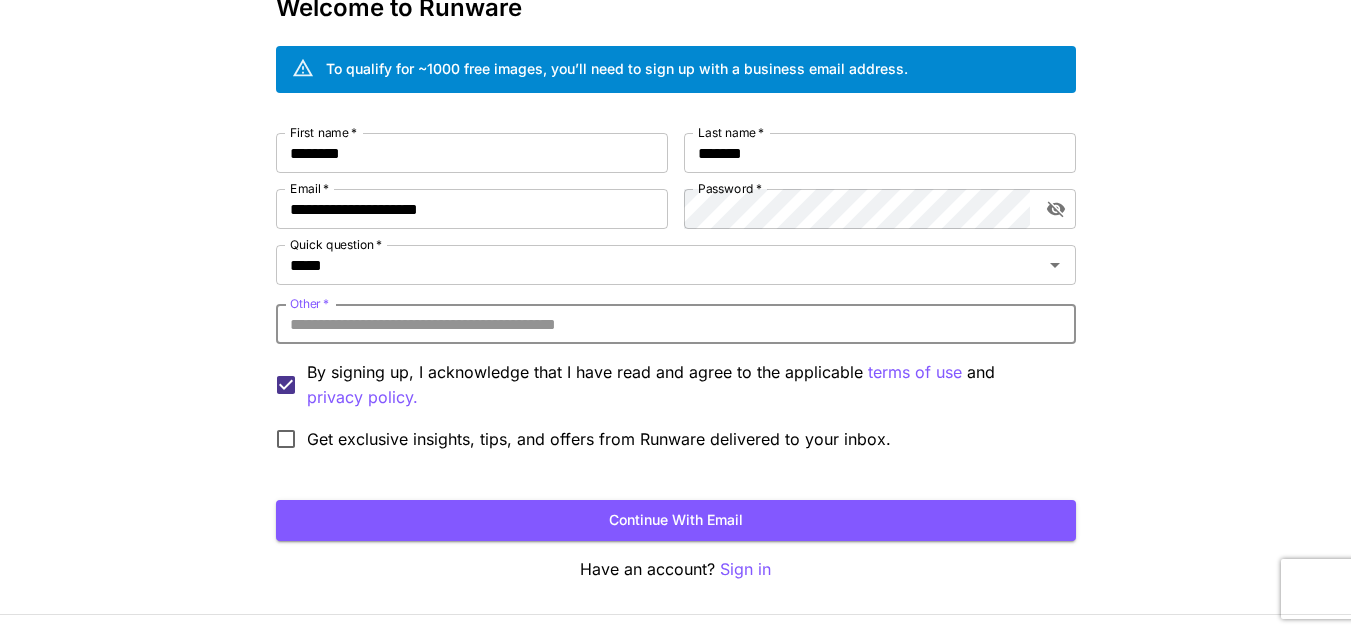 click on "Other   *" at bounding box center [676, 324] 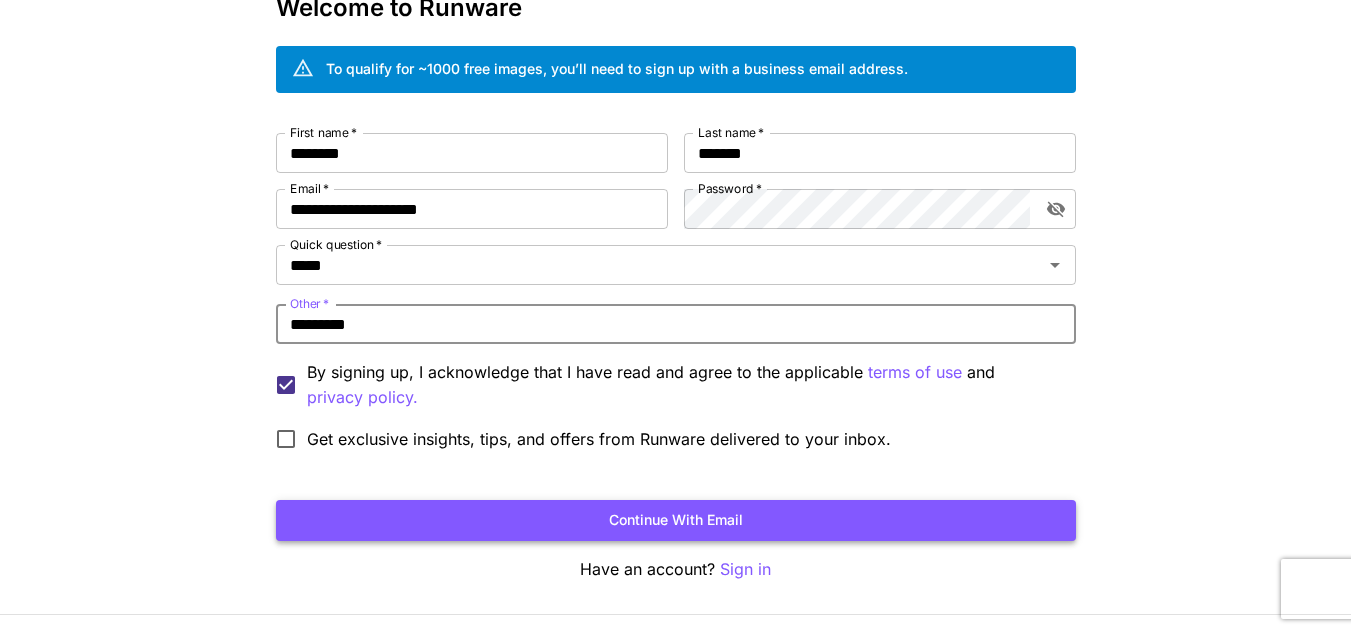 type on "*********" 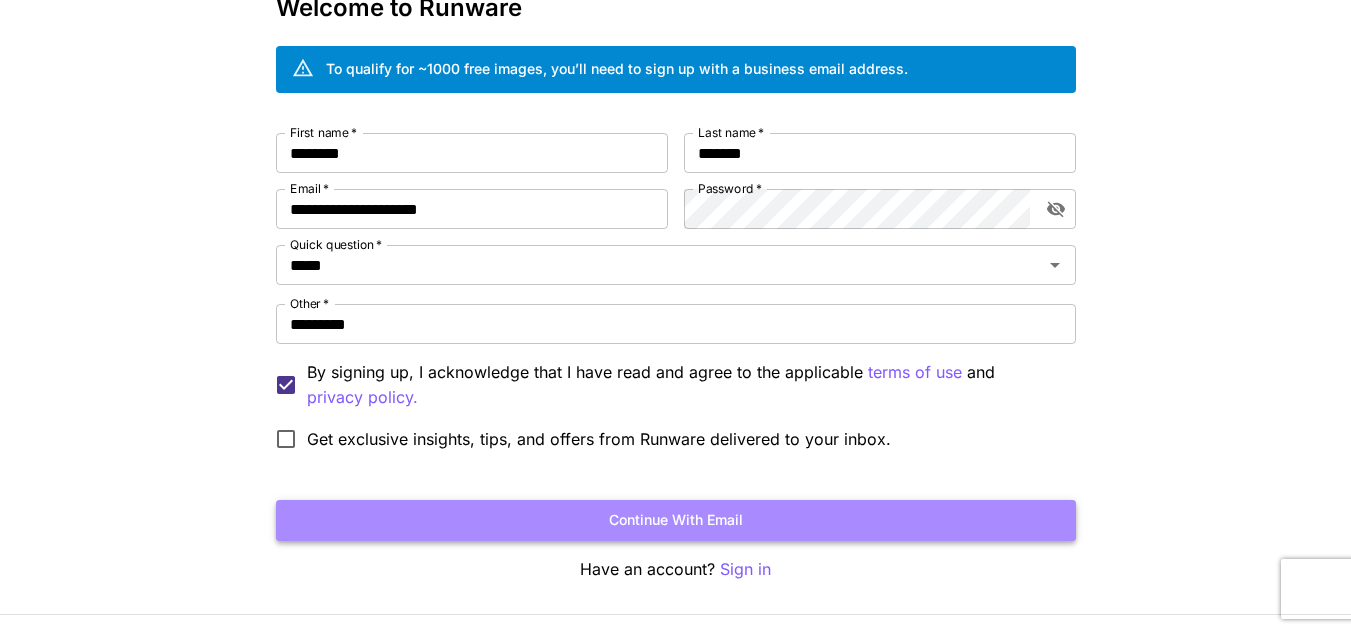 click on "Continue with email" at bounding box center [676, 520] 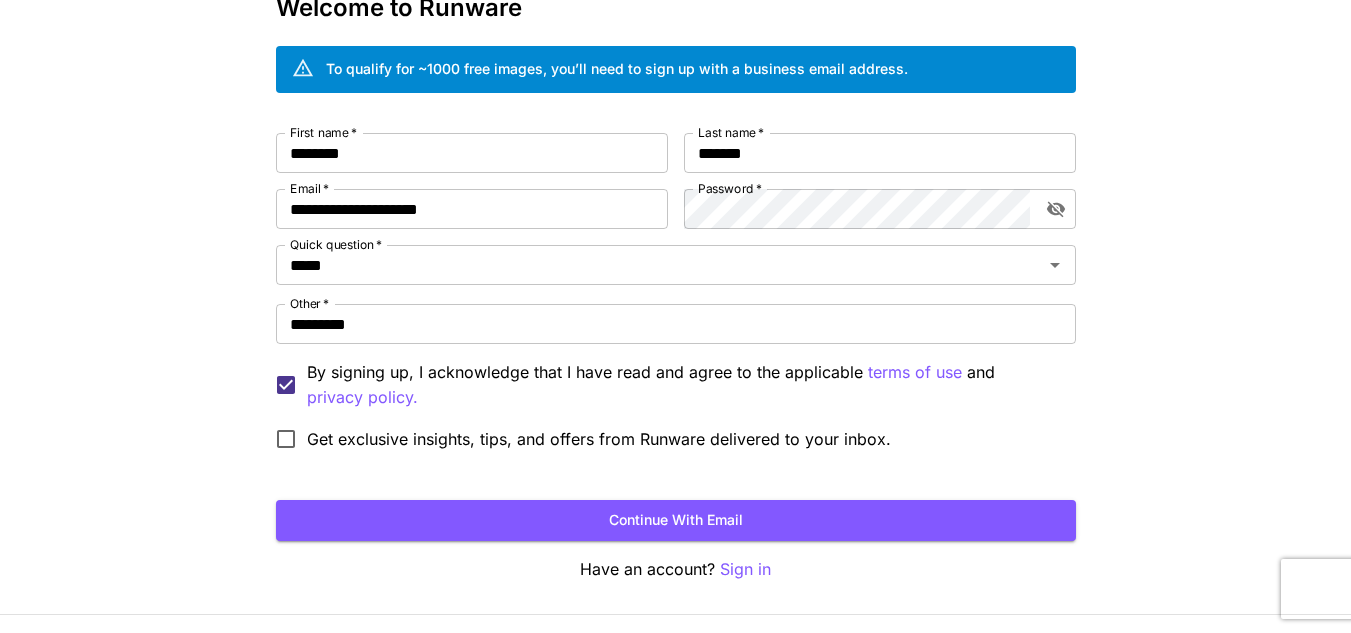 scroll, scrollTop: 0, scrollLeft: 0, axis: both 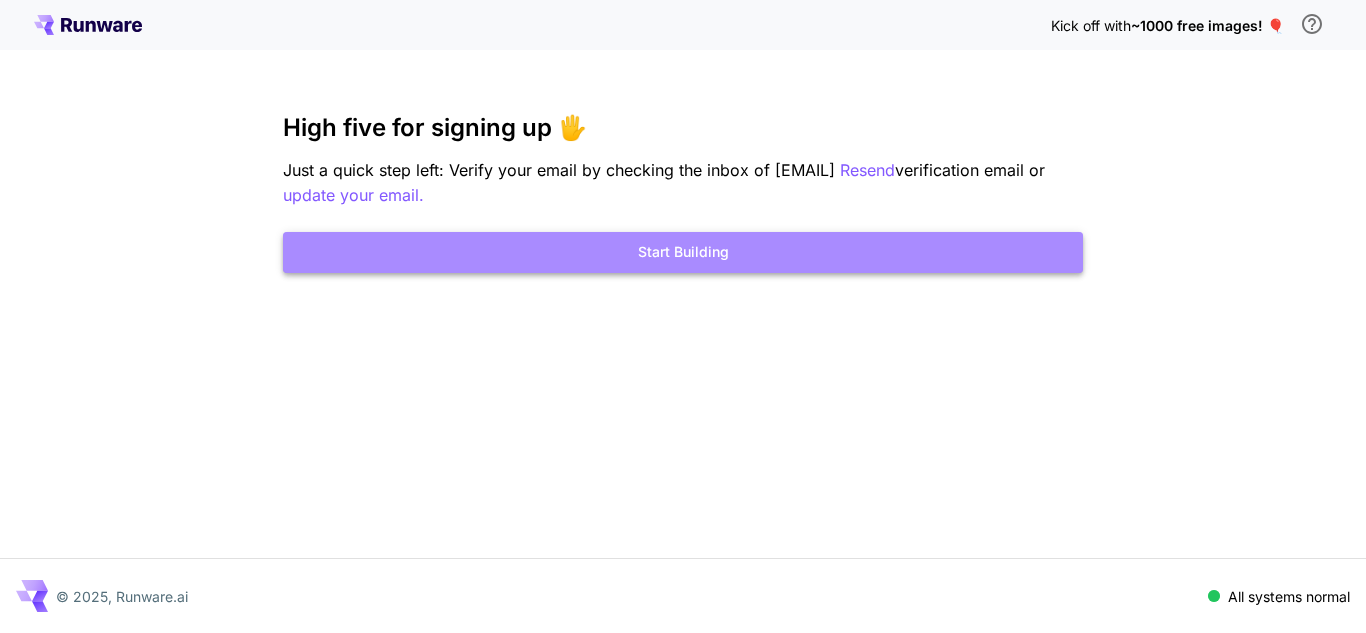 click on "Start Building" at bounding box center (683, 252) 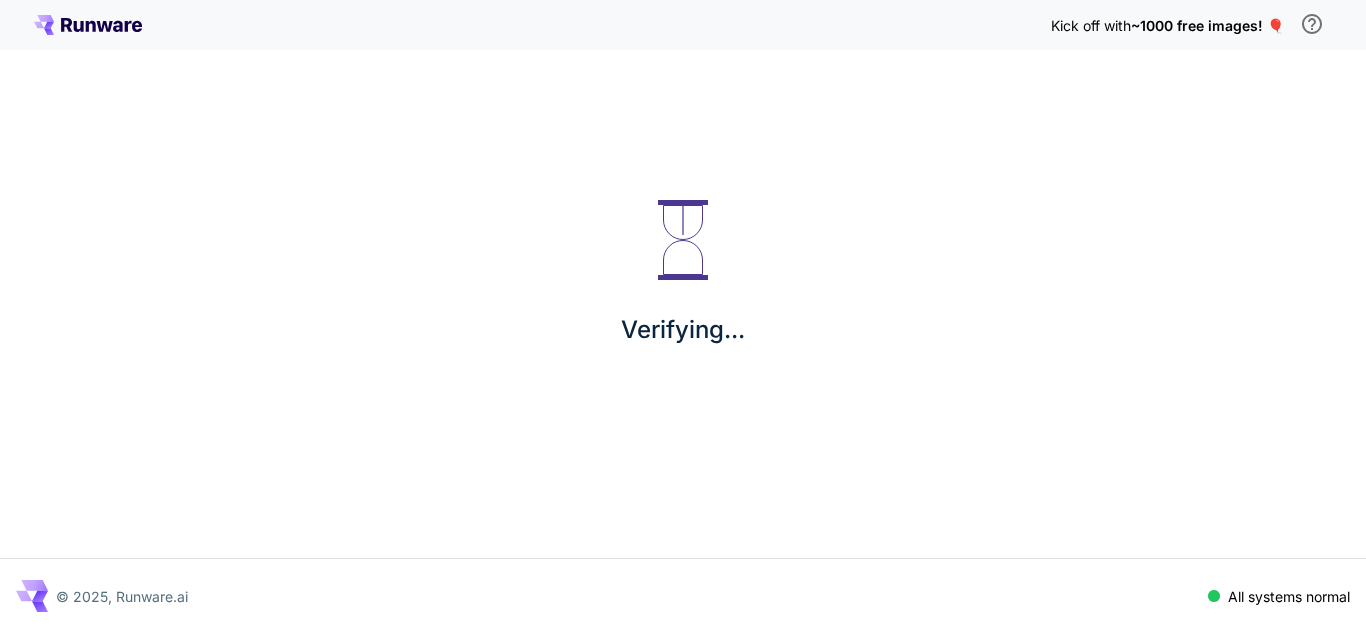 scroll, scrollTop: 0, scrollLeft: 0, axis: both 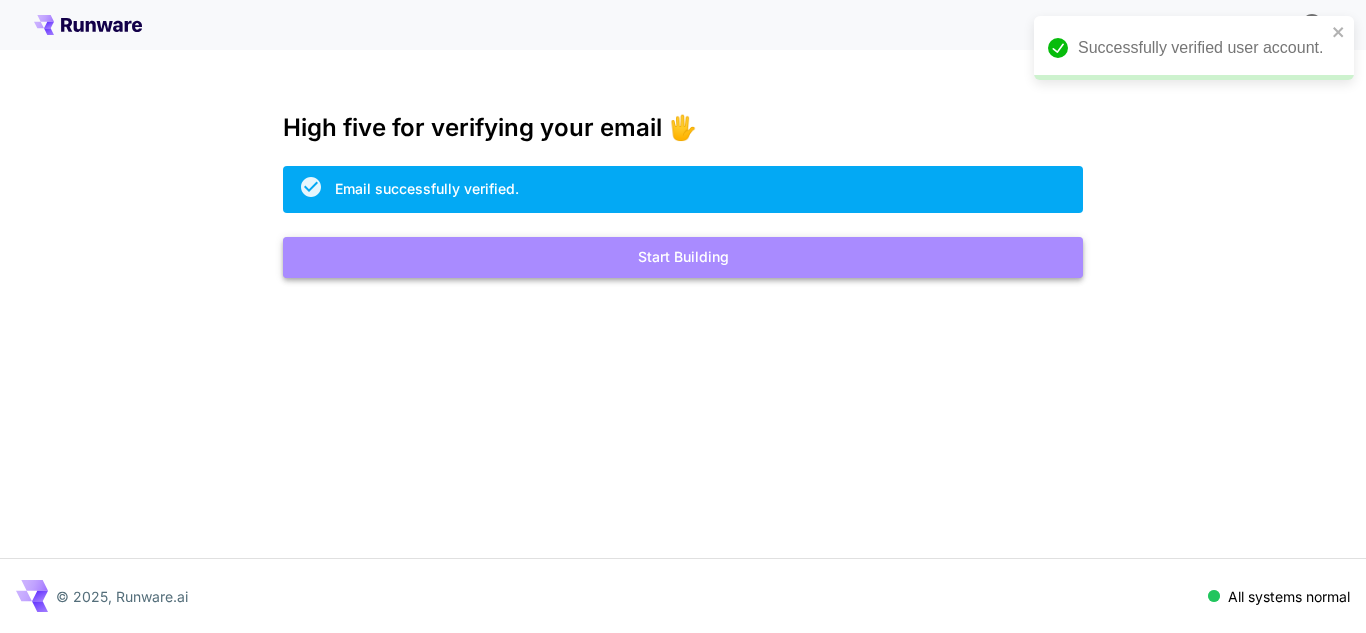 click on "Start Building" at bounding box center [683, 257] 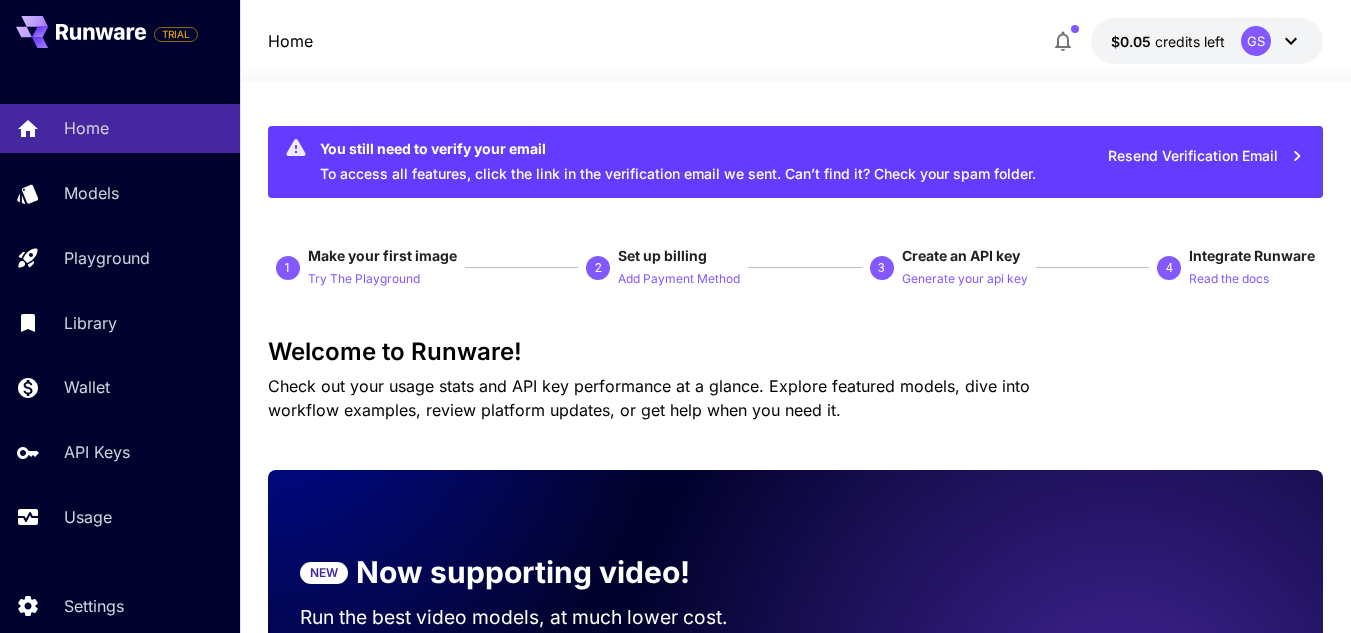 click on "Home $0.05    credits left  GS" at bounding box center [795, 41] 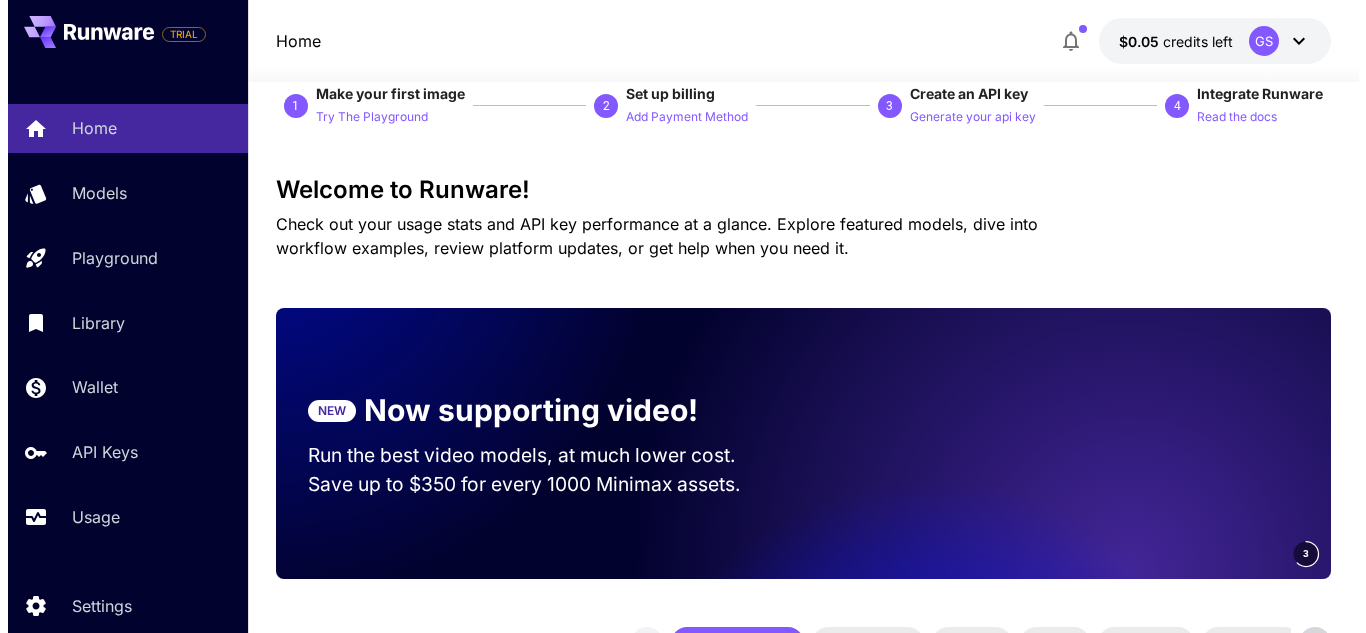scroll, scrollTop: 200, scrollLeft: 0, axis: vertical 